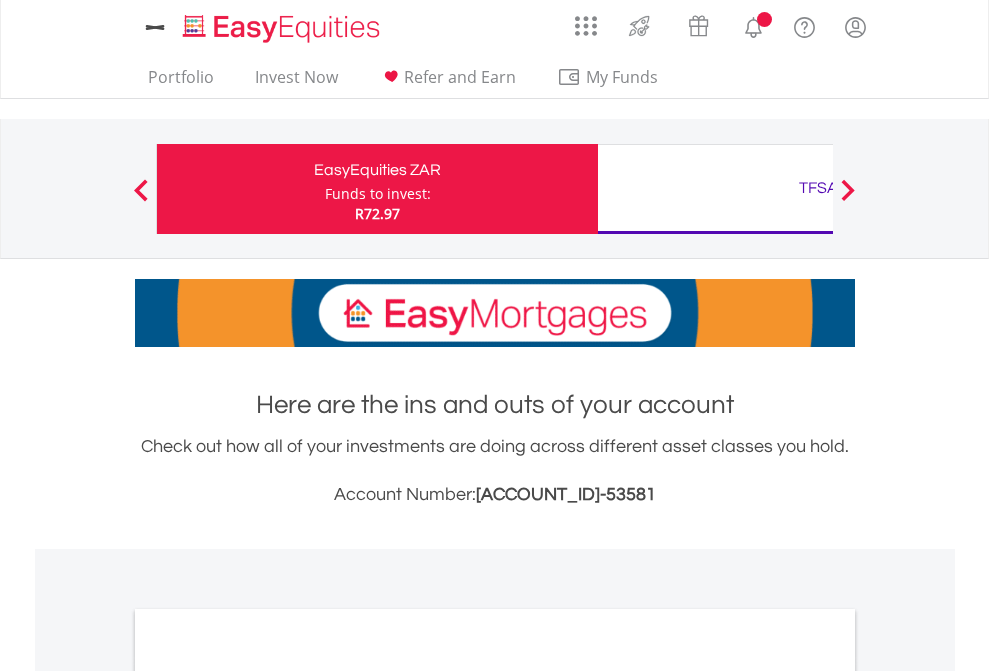 scroll, scrollTop: 0, scrollLeft: 0, axis: both 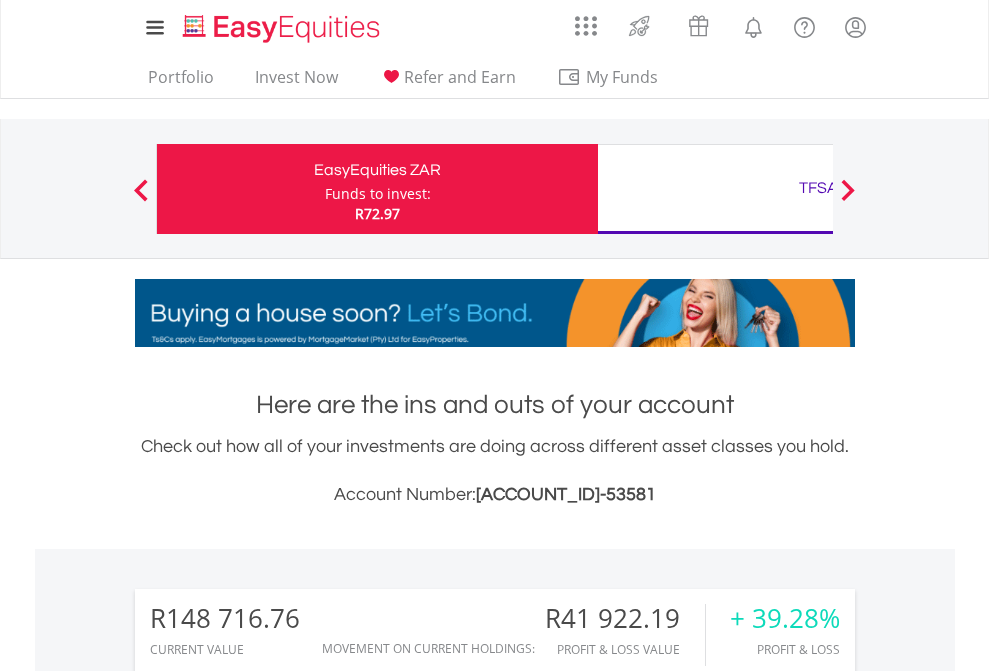 click on "Funds to invest:" at bounding box center [378, 194] 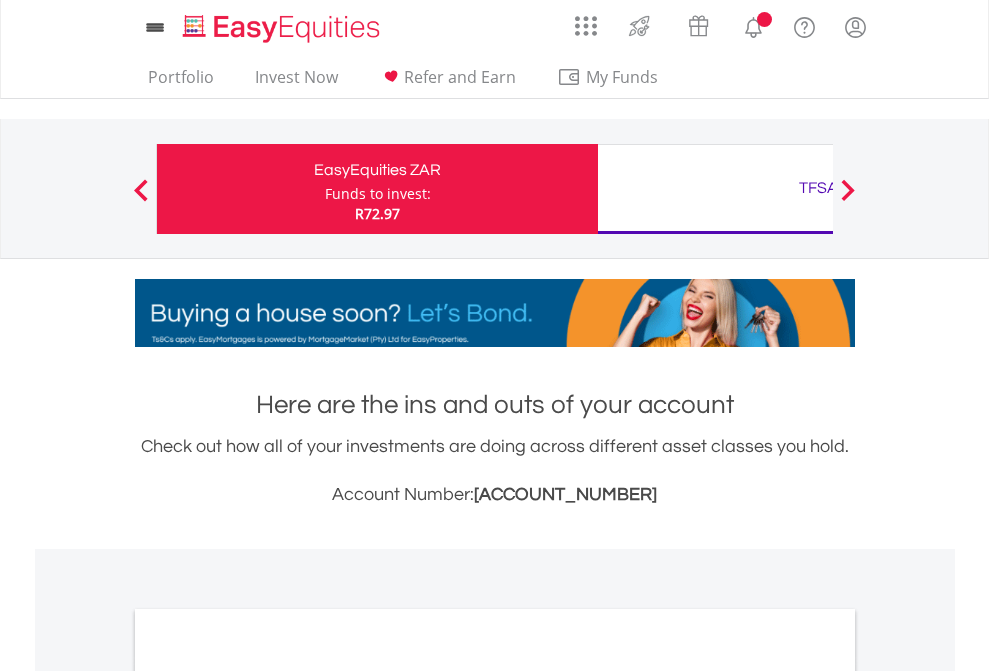 scroll, scrollTop: 0, scrollLeft: 0, axis: both 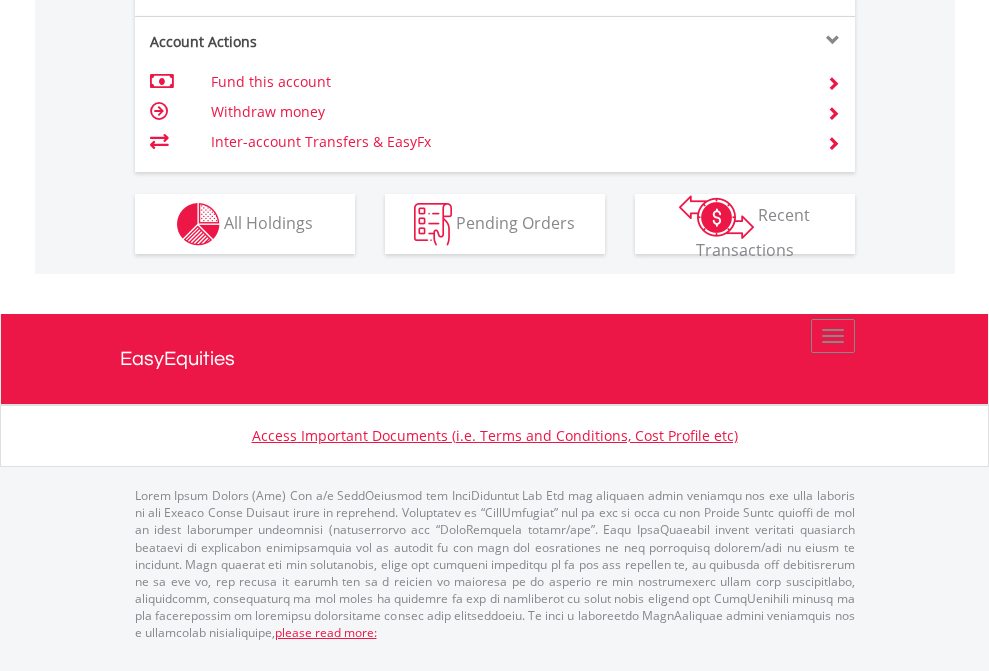 click on "Investment types" at bounding box center [706, -337] 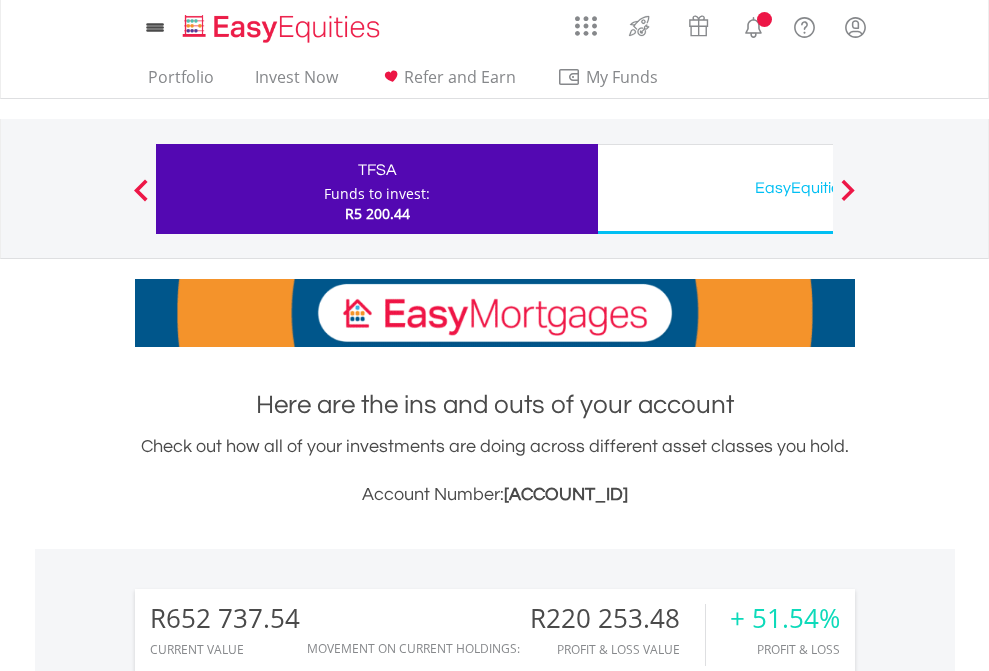 scroll, scrollTop: 0, scrollLeft: 0, axis: both 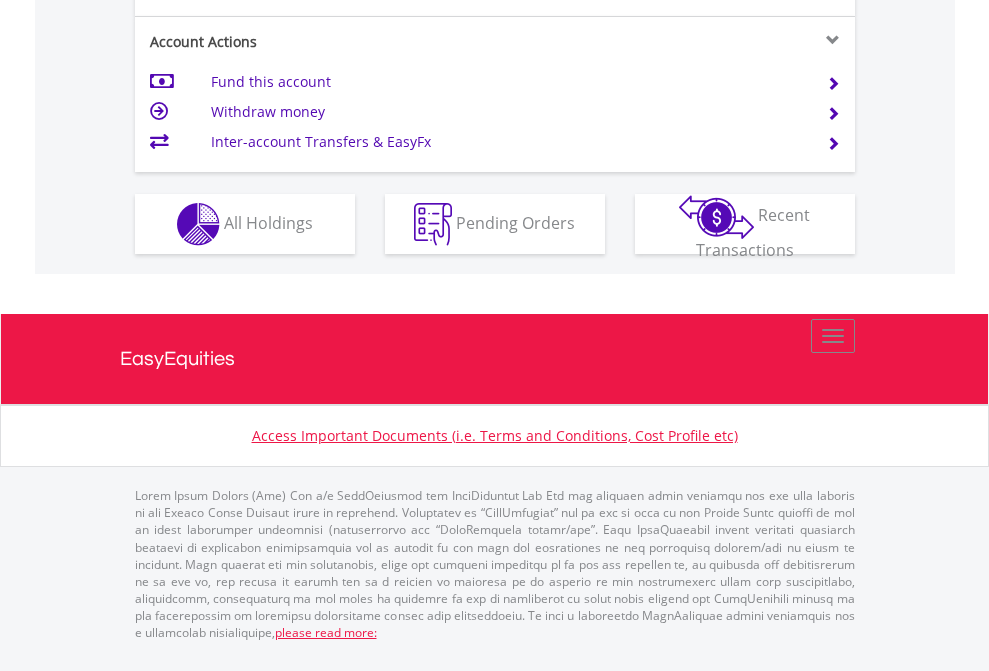 click on "Investment types" at bounding box center [706, -337] 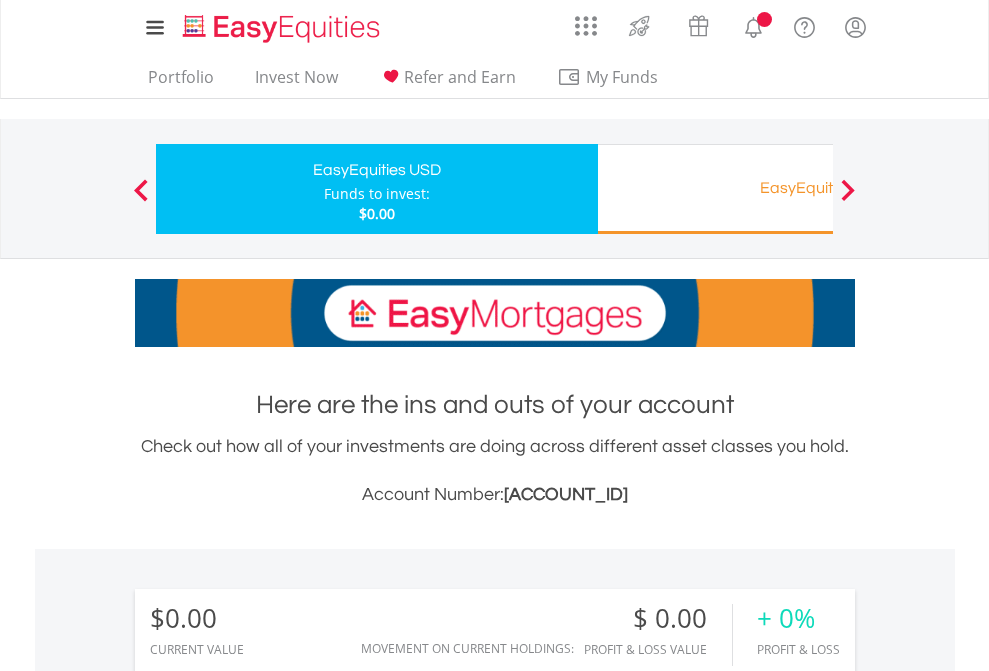 scroll, scrollTop: 0, scrollLeft: 0, axis: both 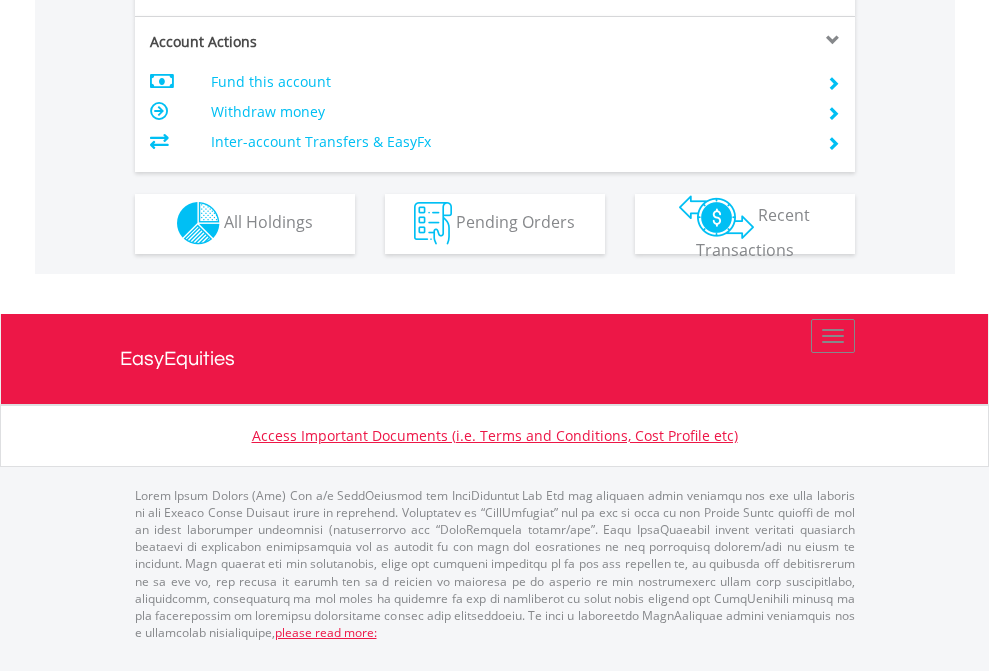 click on "Investment types" at bounding box center (706, -353) 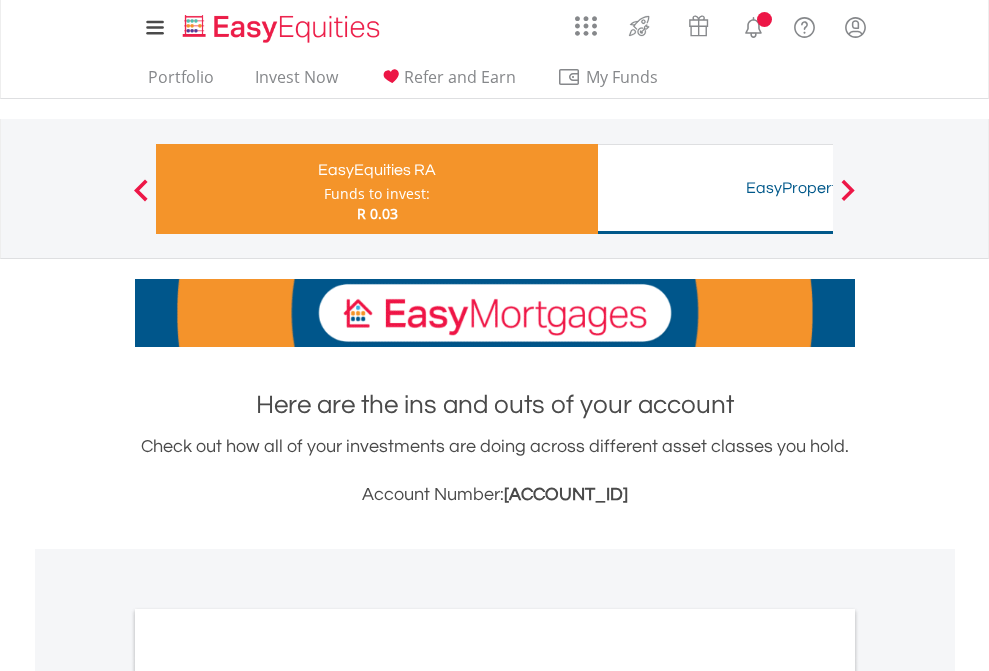 scroll, scrollTop: 0, scrollLeft: 0, axis: both 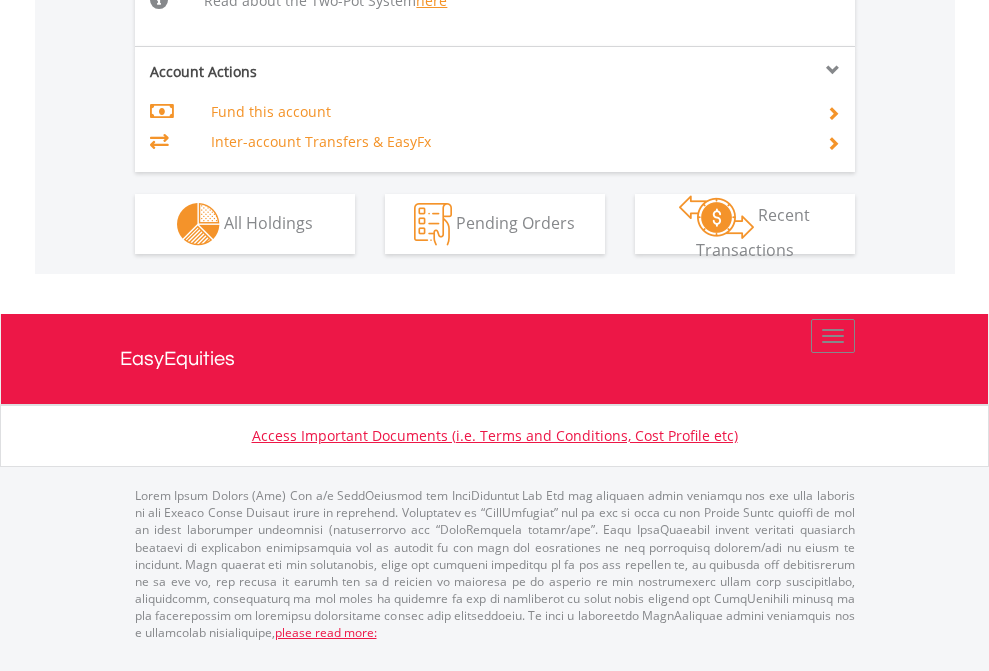 click on "Investment types" at bounding box center [706, -518] 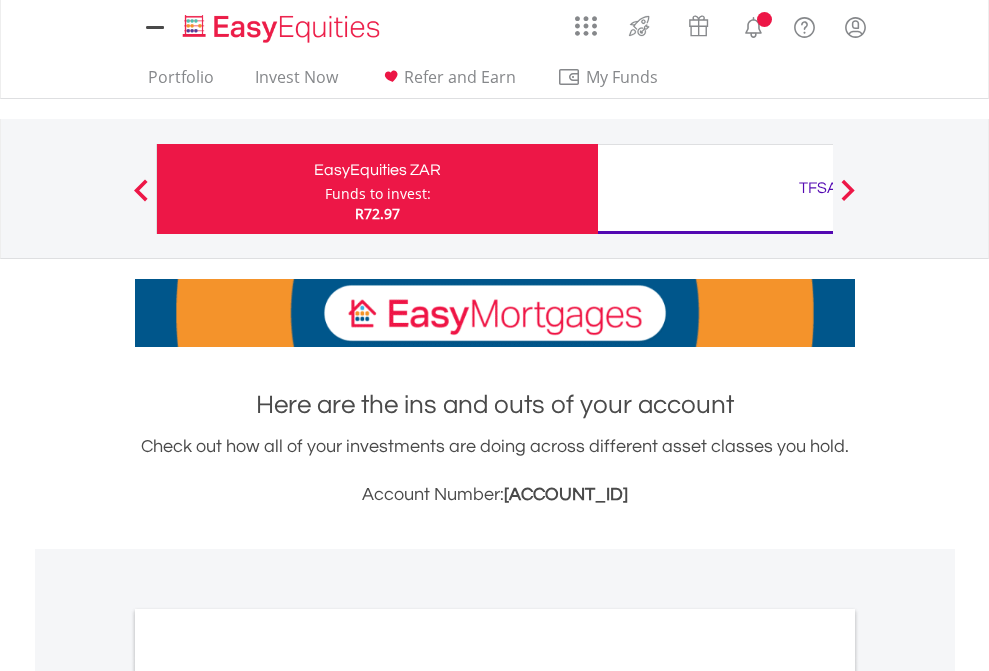 scroll, scrollTop: 0, scrollLeft: 0, axis: both 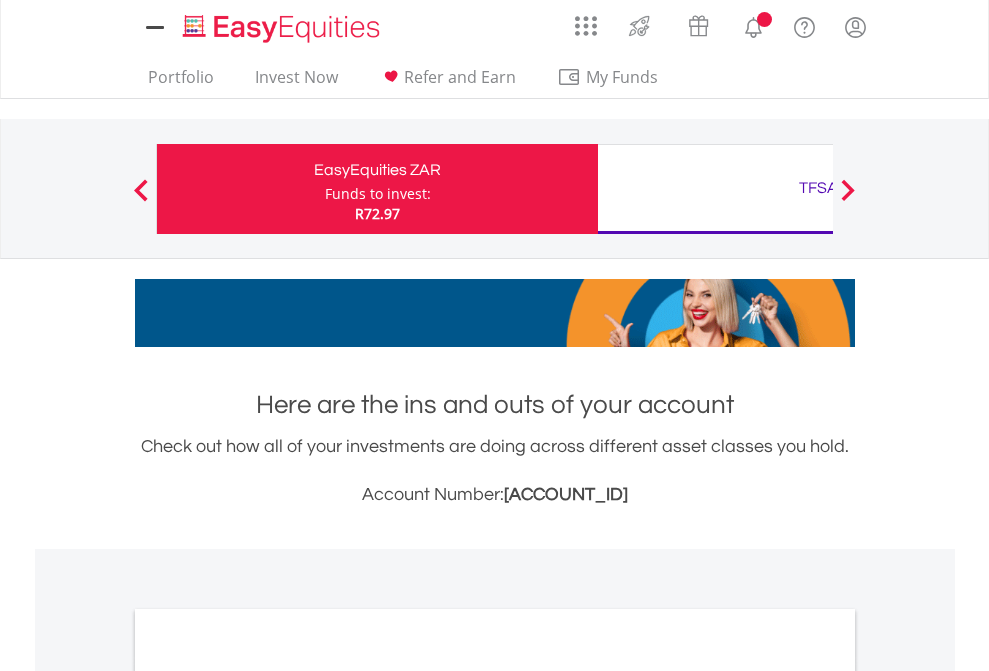 click on "All Holdings" at bounding box center [268, 1096] 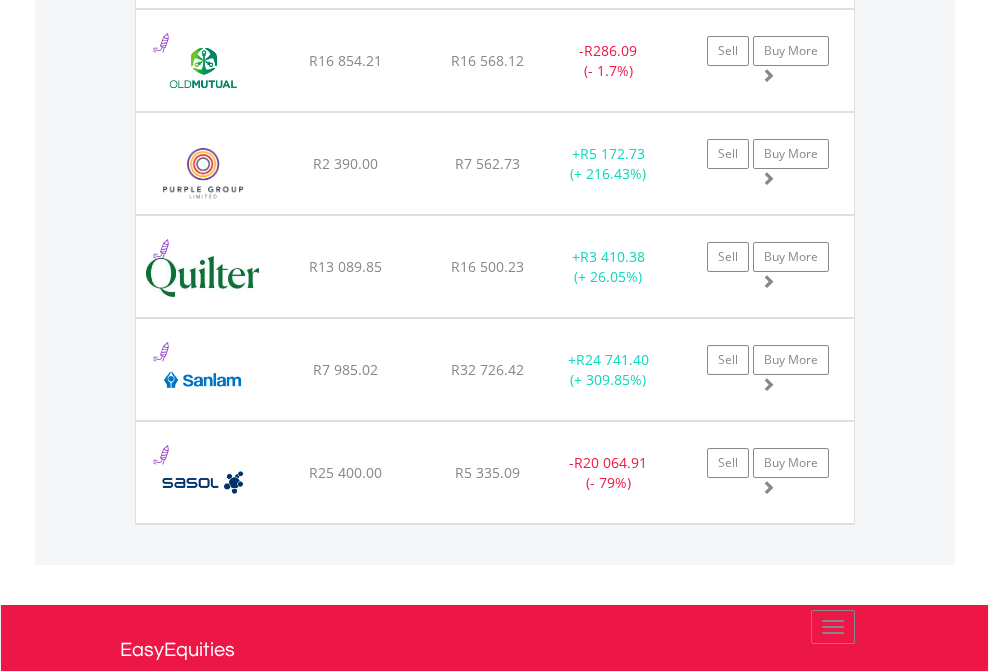 scroll, scrollTop: 2305, scrollLeft: 0, axis: vertical 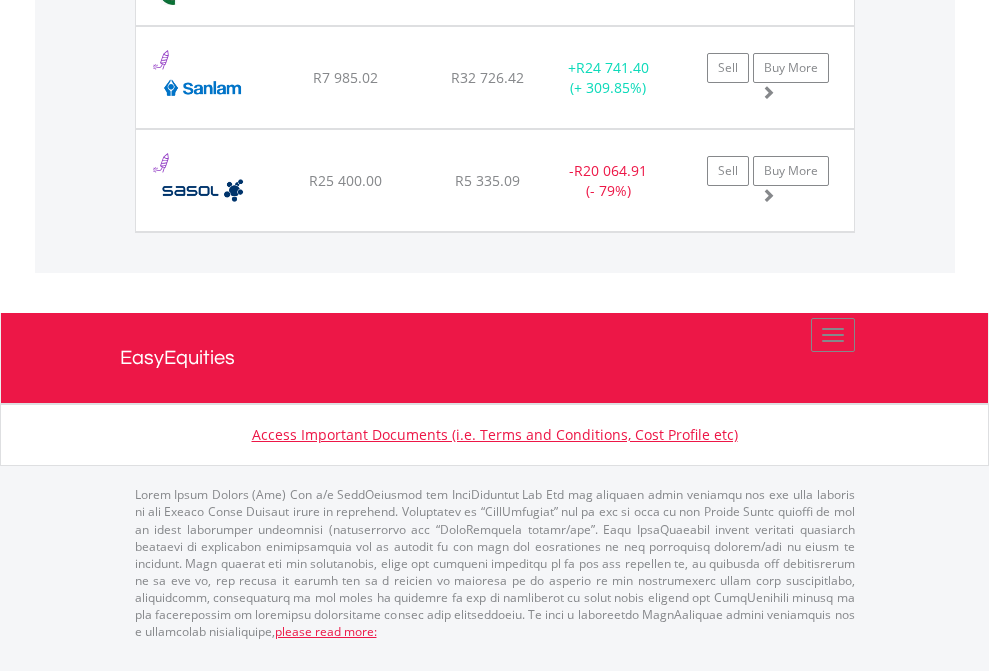 click on "TFSA" at bounding box center [818, -2037] 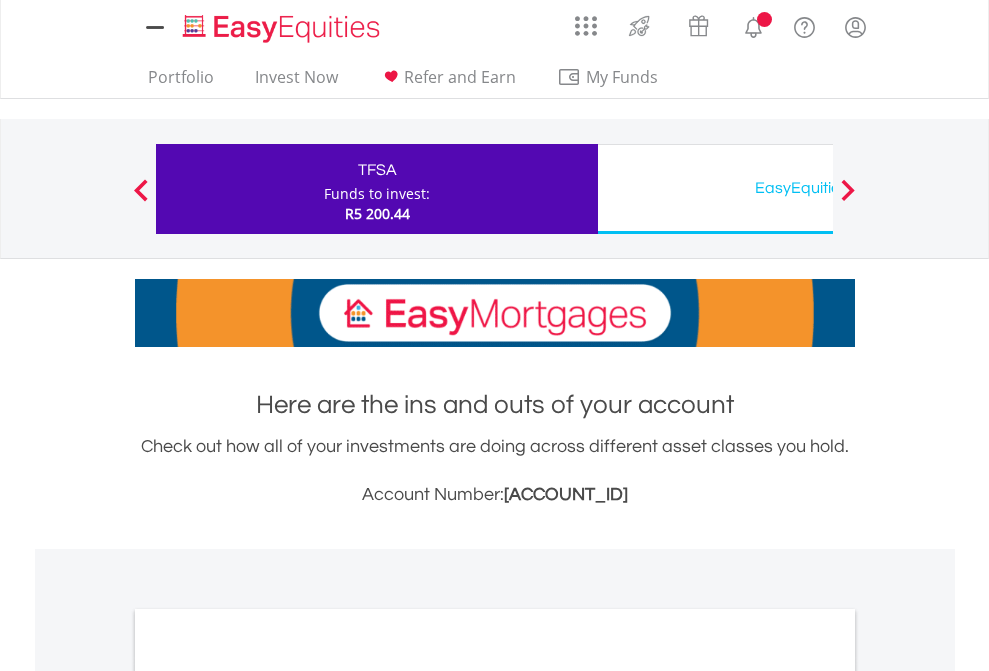 scroll, scrollTop: 1202, scrollLeft: 0, axis: vertical 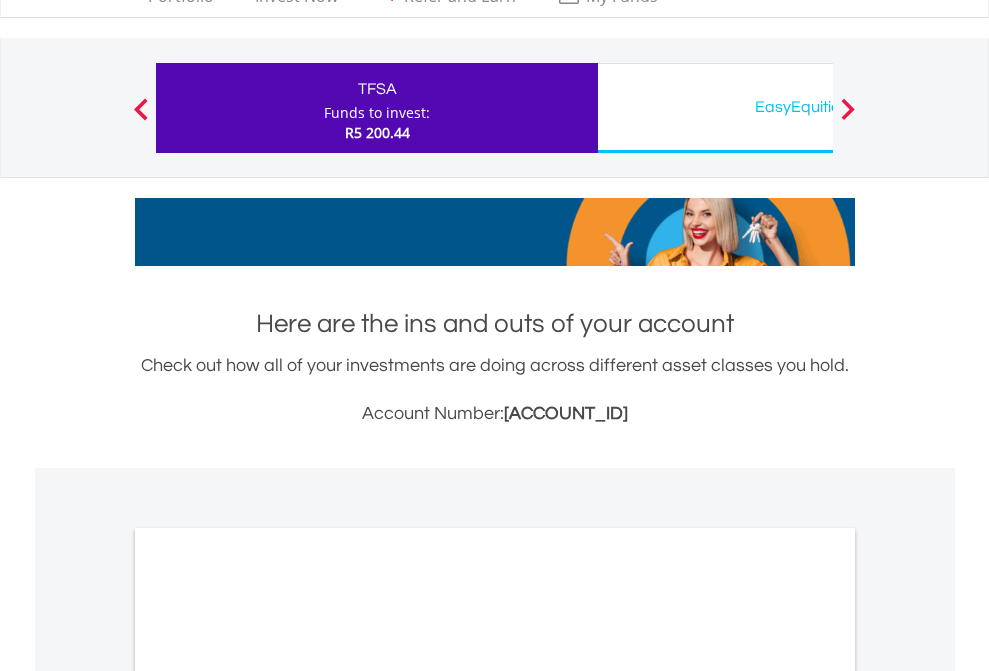 click on "All Holdings" at bounding box center [268, 1015] 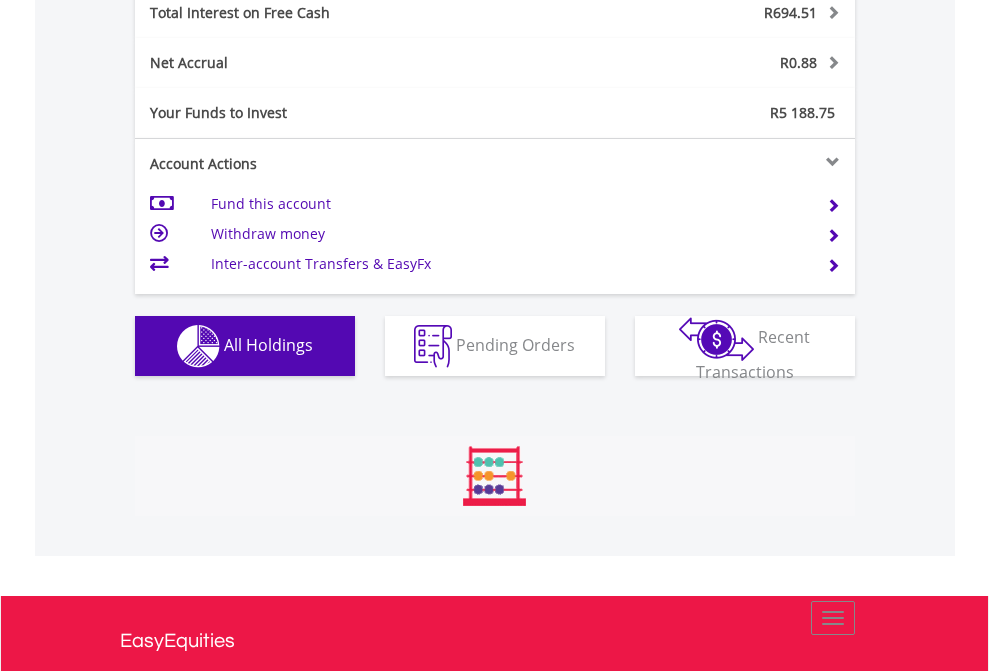 scroll, scrollTop: 999808, scrollLeft: 999687, axis: both 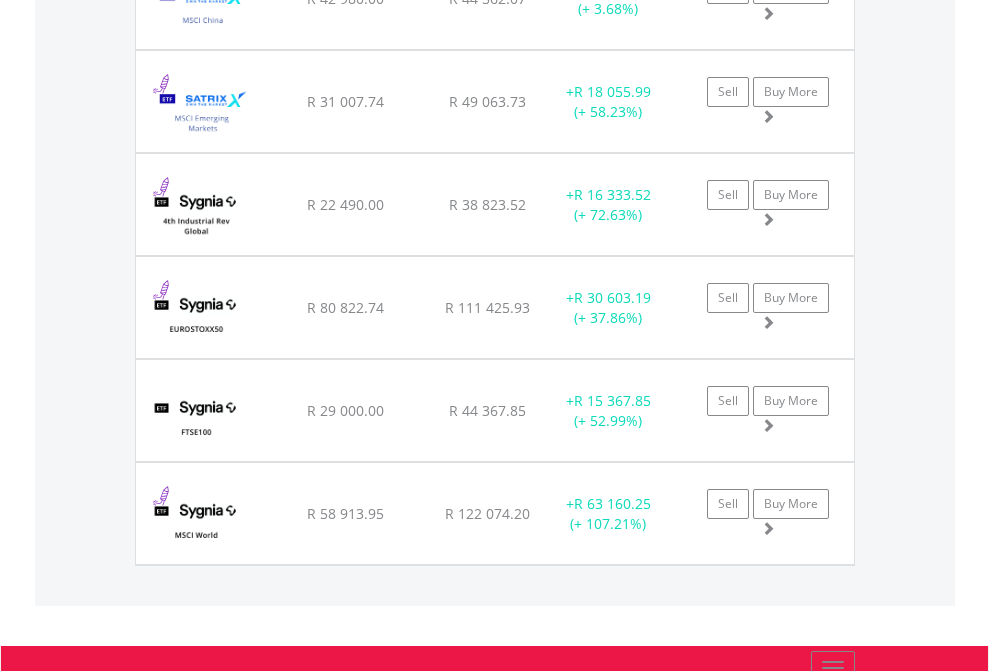 click on "EasyEquities USD" at bounding box center (818, -2116) 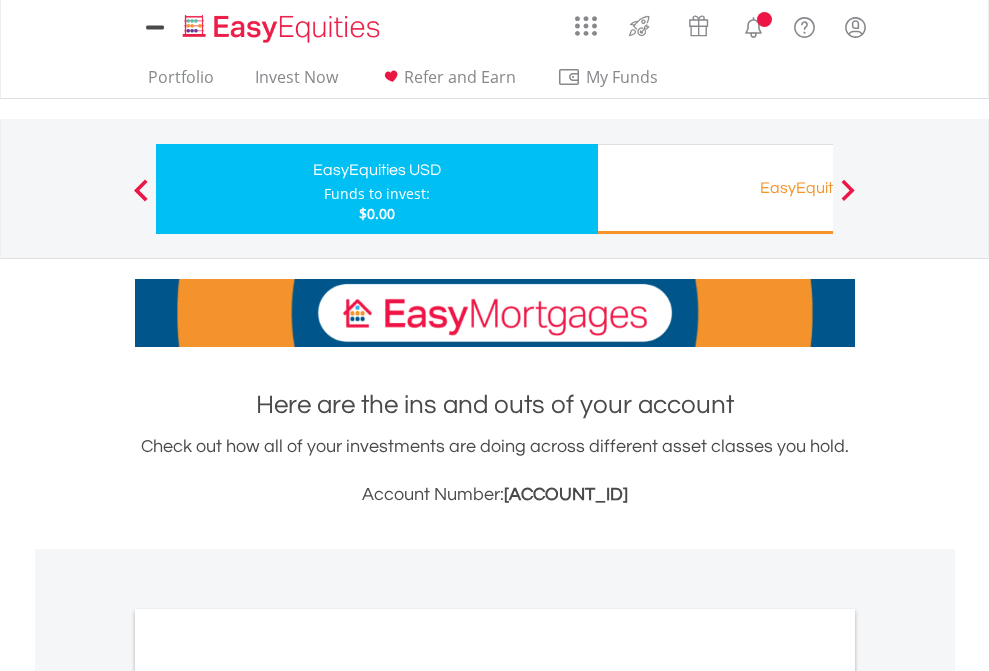 scroll, scrollTop: 0, scrollLeft: 0, axis: both 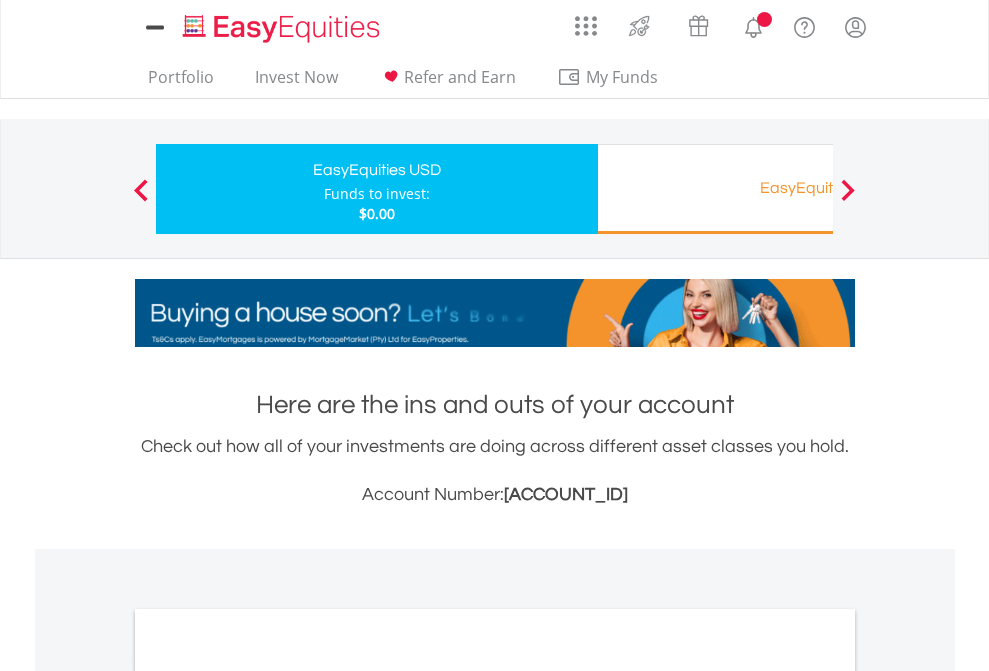 click on "All Holdings" at bounding box center [268, 1096] 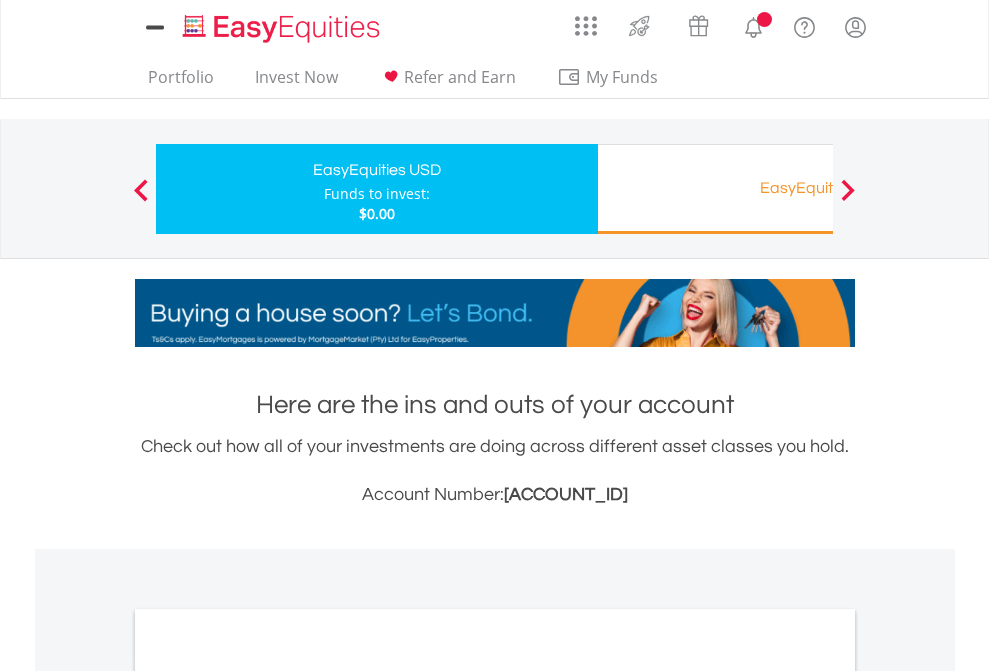 scroll, scrollTop: 1202, scrollLeft: 0, axis: vertical 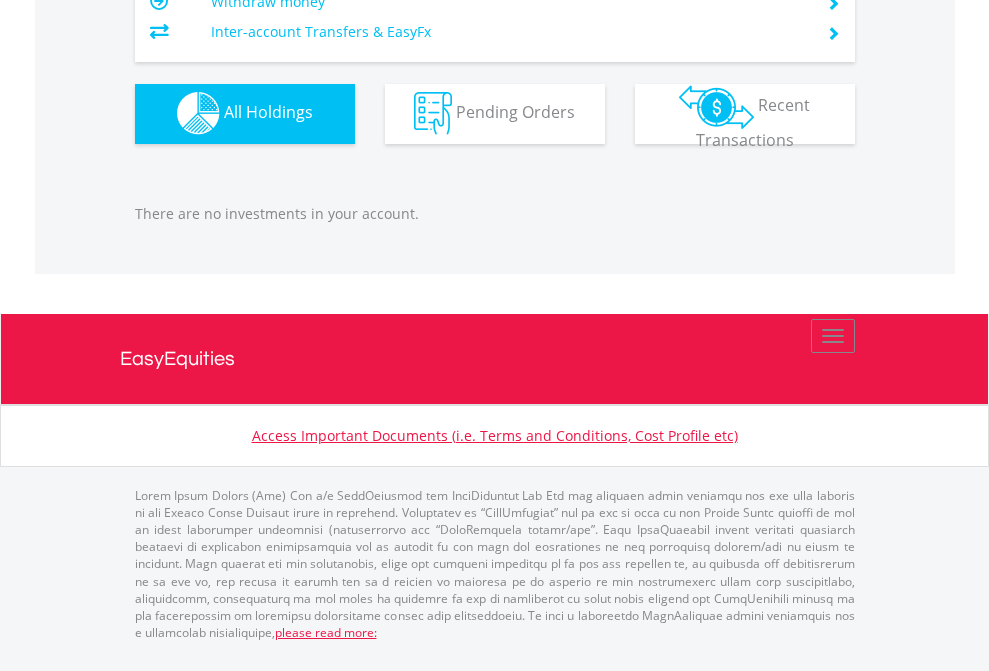 click on "EasyEquities RA" at bounding box center (818, -1142) 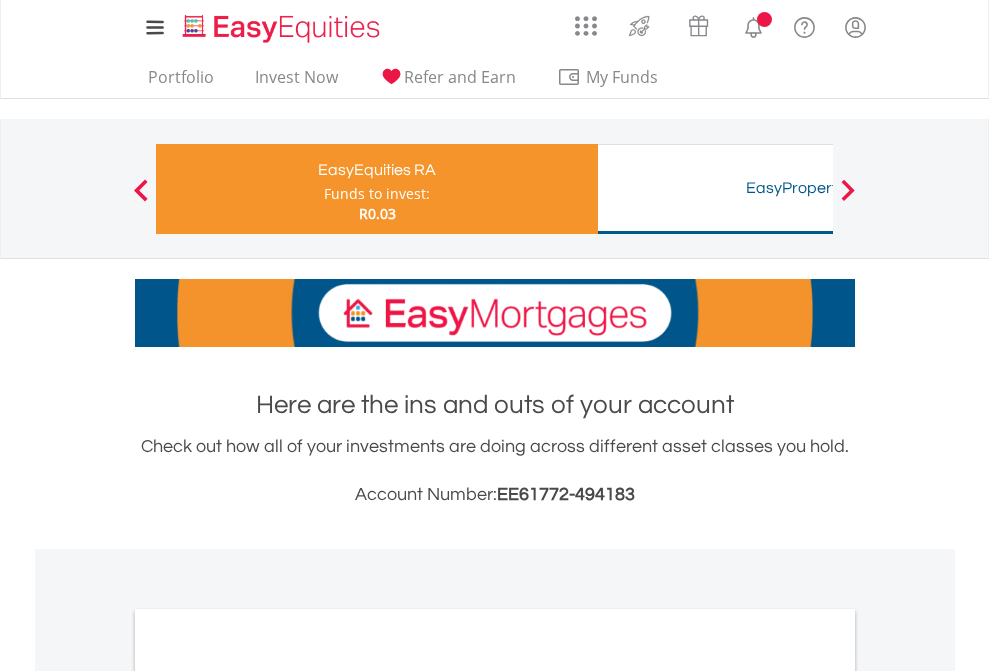 scroll, scrollTop: 0, scrollLeft: 0, axis: both 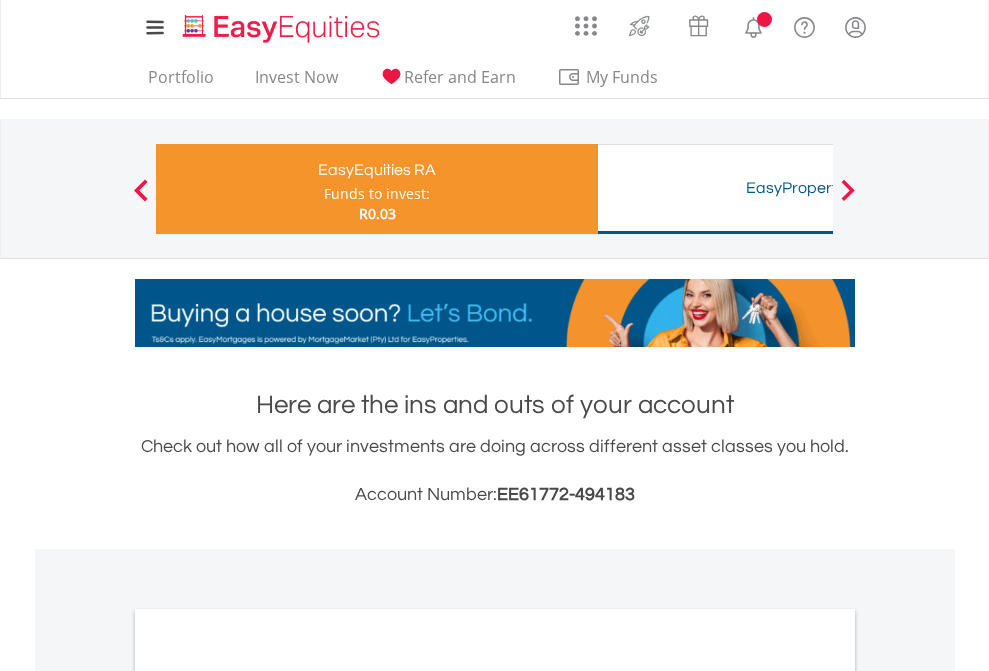 click on "All Holdings" at bounding box center [268, 1066] 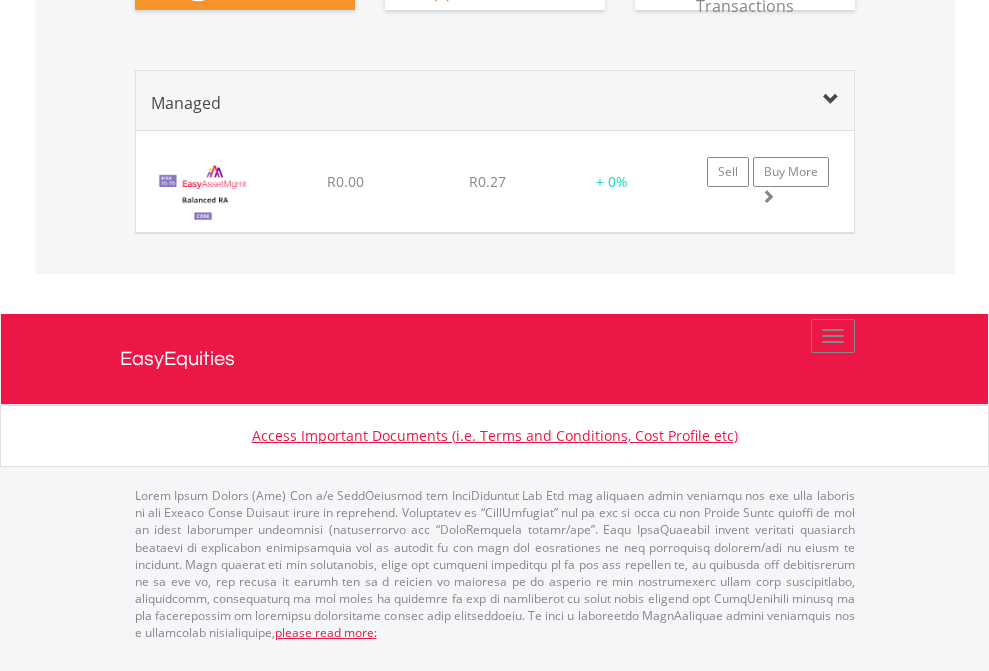 scroll, scrollTop: 2307, scrollLeft: 0, axis: vertical 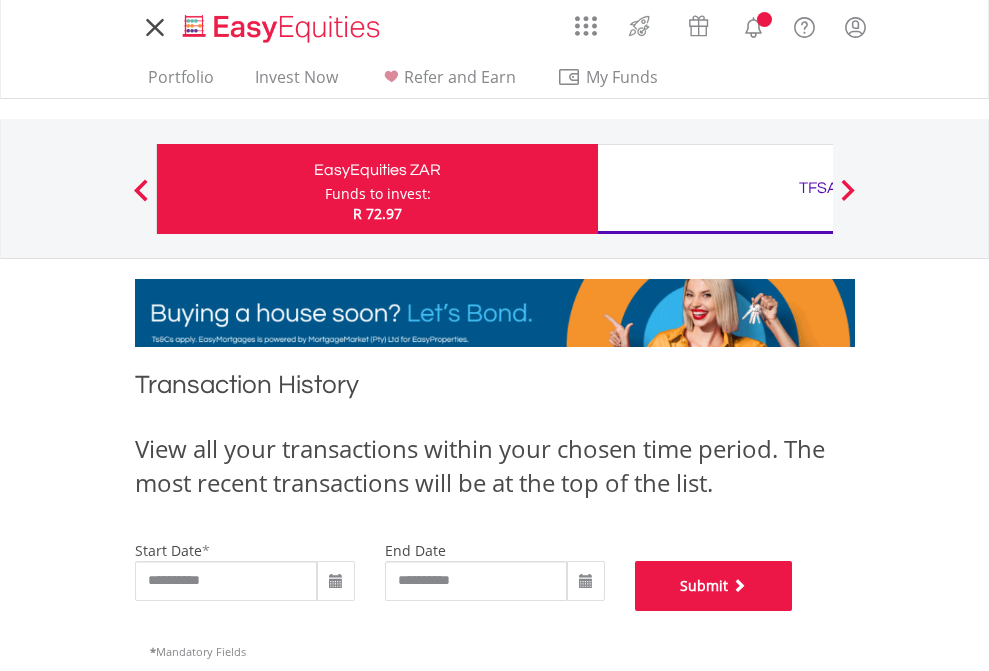 click on "Submit" at bounding box center (714, 586) 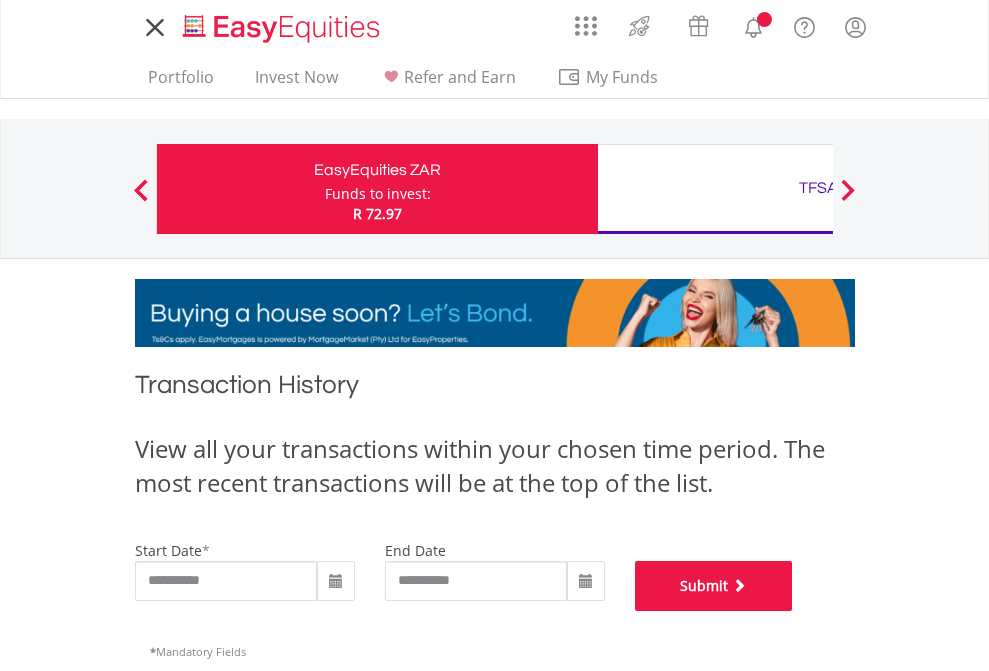 scroll, scrollTop: 811, scrollLeft: 0, axis: vertical 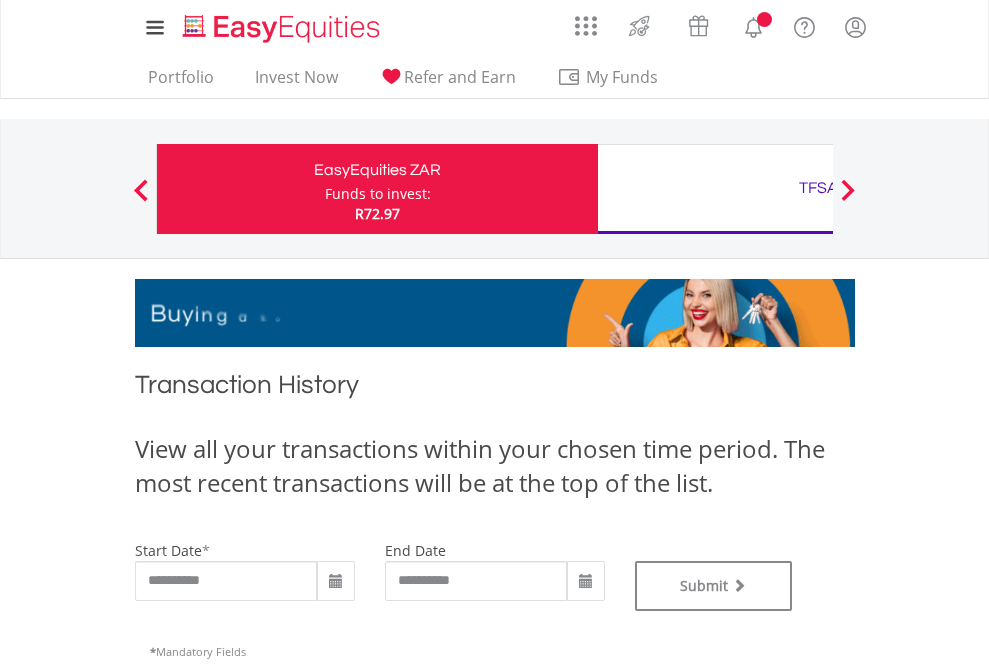 click on "TFSA" at bounding box center (818, 188) 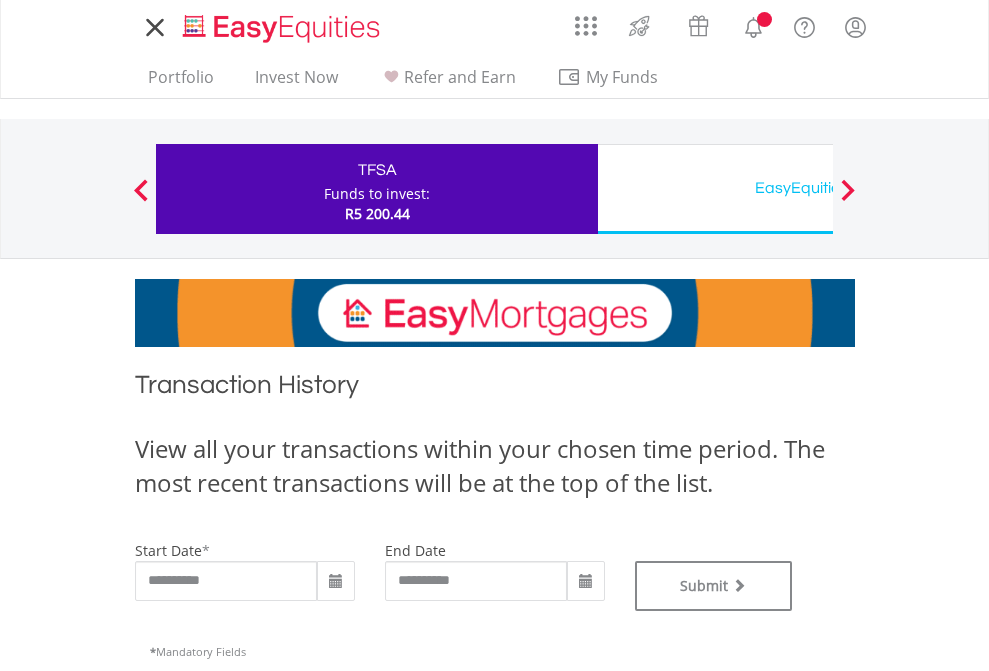 scroll, scrollTop: 0, scrollLeft: 0, axis: both 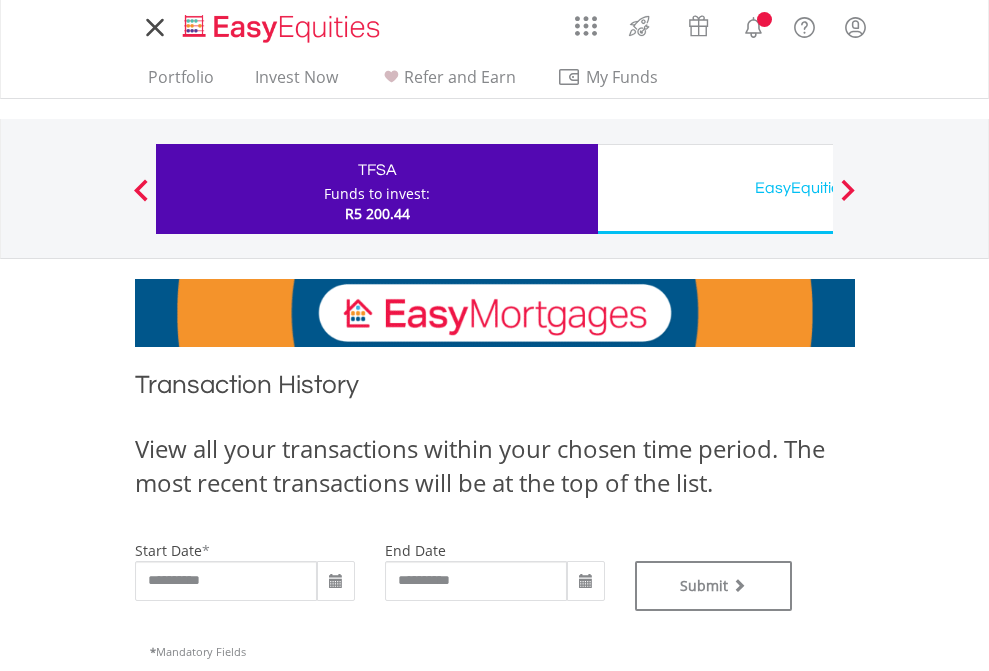 type on "**********" 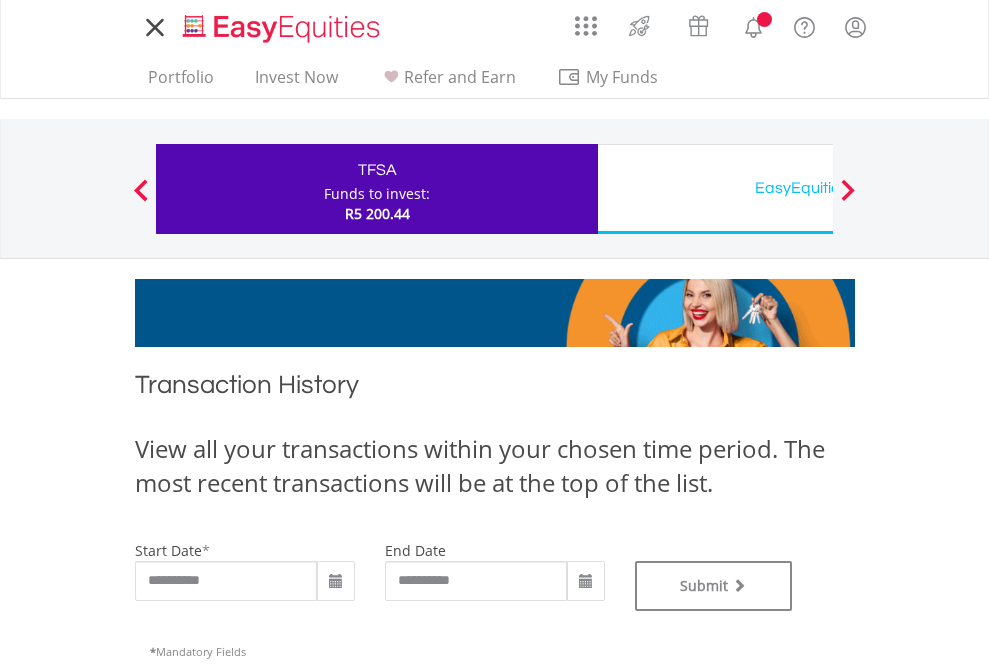 type on "**********" 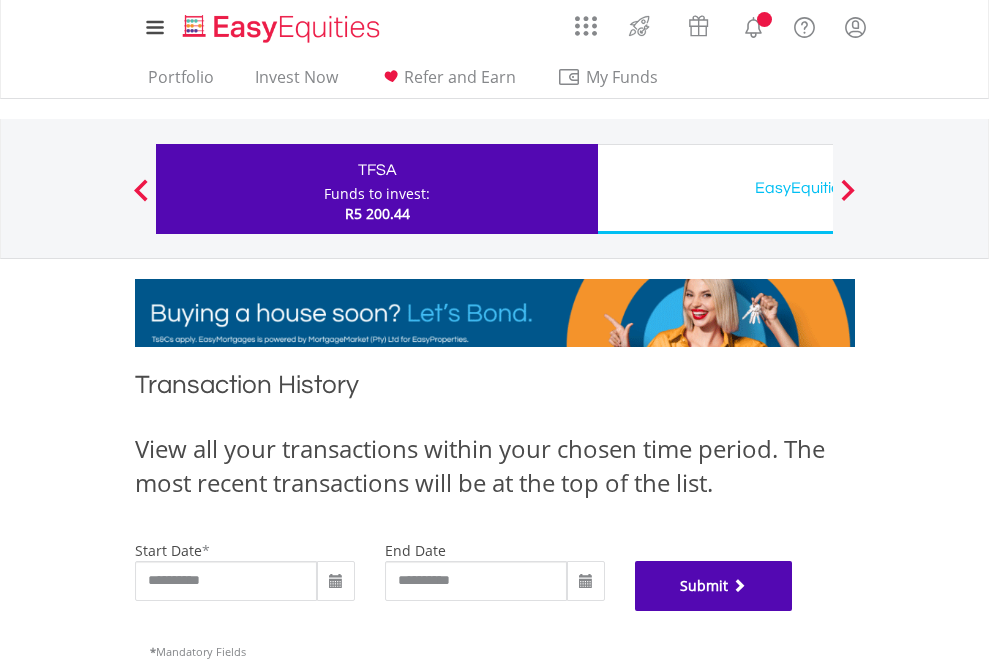 click on "Submit" at bounding box center [714, 586] 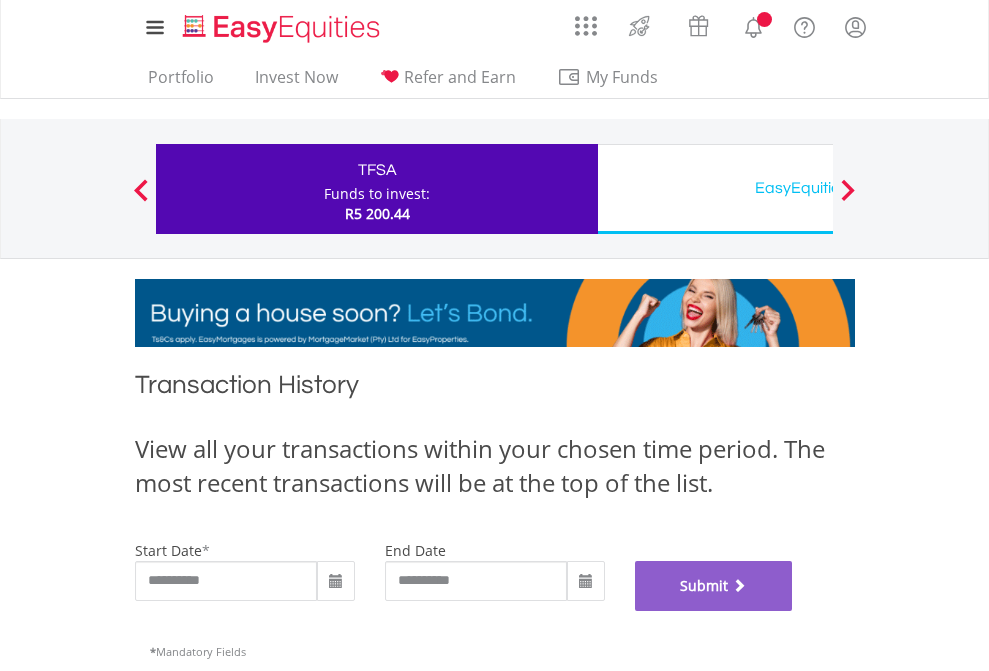 scroll, scrollTop: 811, scrollLeft: 0, axis: vertical 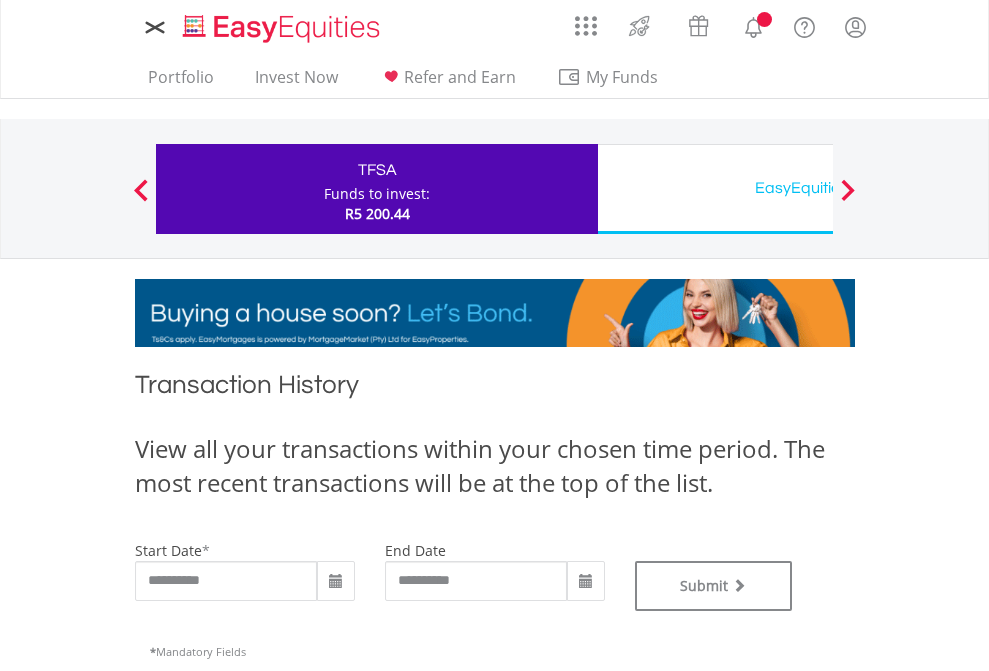 click on "EasyEquities USD" at bounding box center (818, 188) 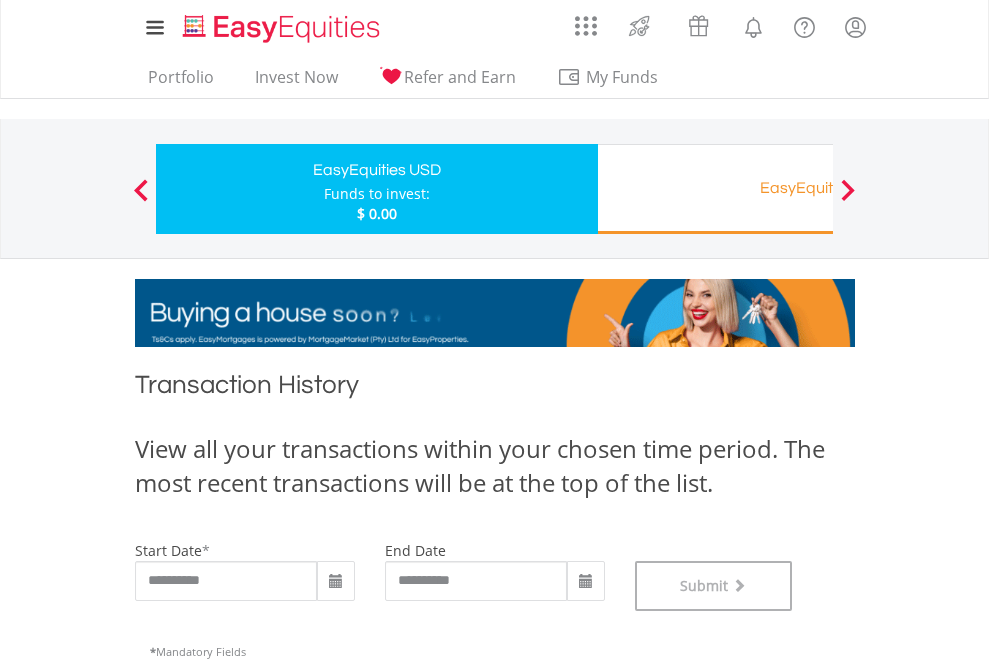scroll, scrollTop: 811, scrollLeft: 0, axis: vertical 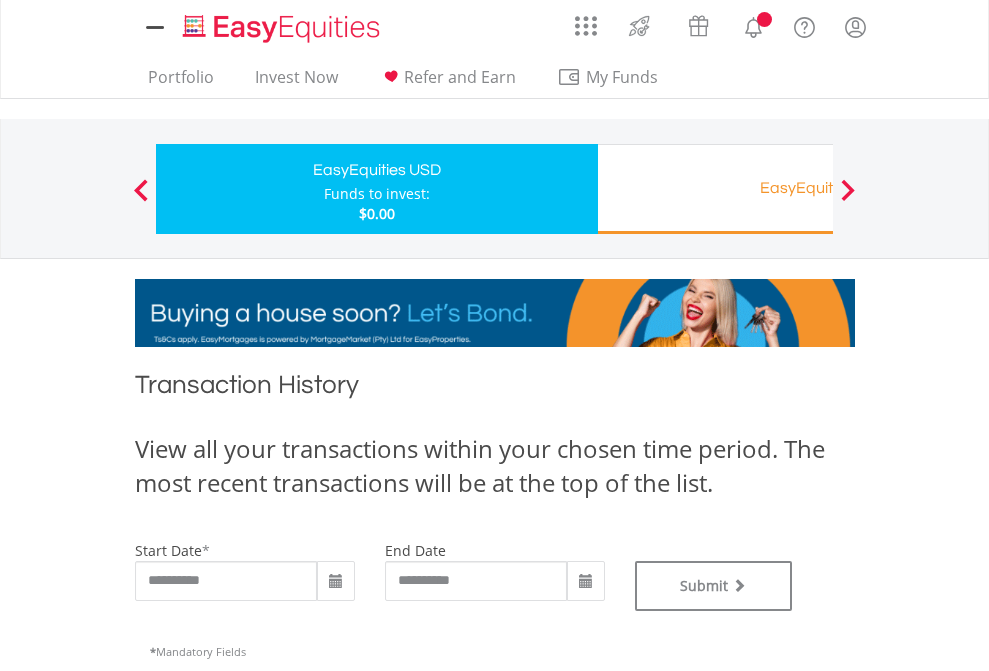click on "EasyEquities RA" at bounding box center [818, 188] 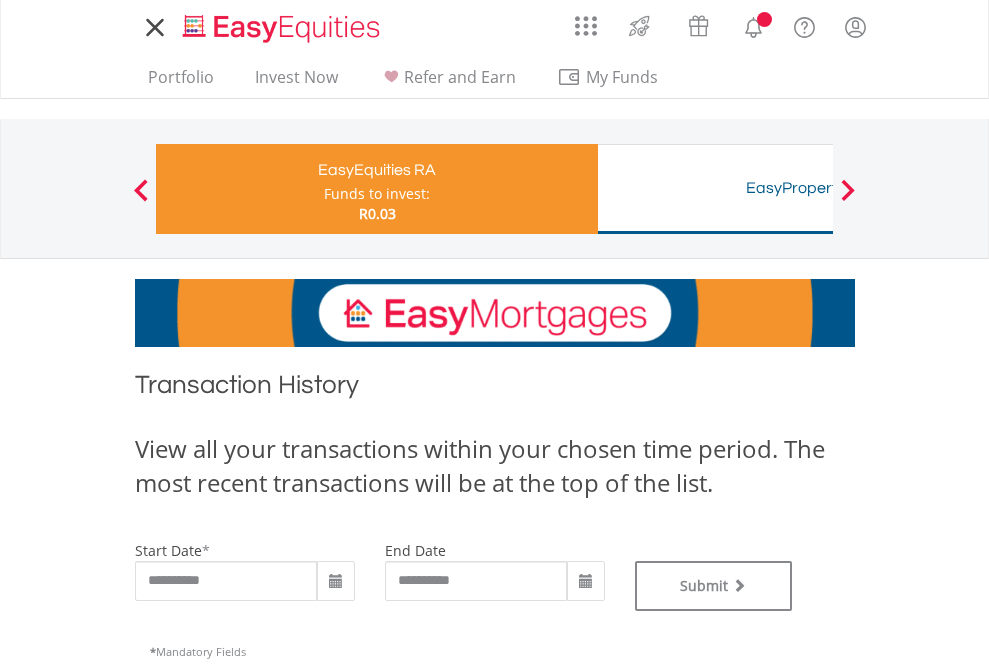 scroll, scrollTop: 0, scrollLeft: 0, axis: both 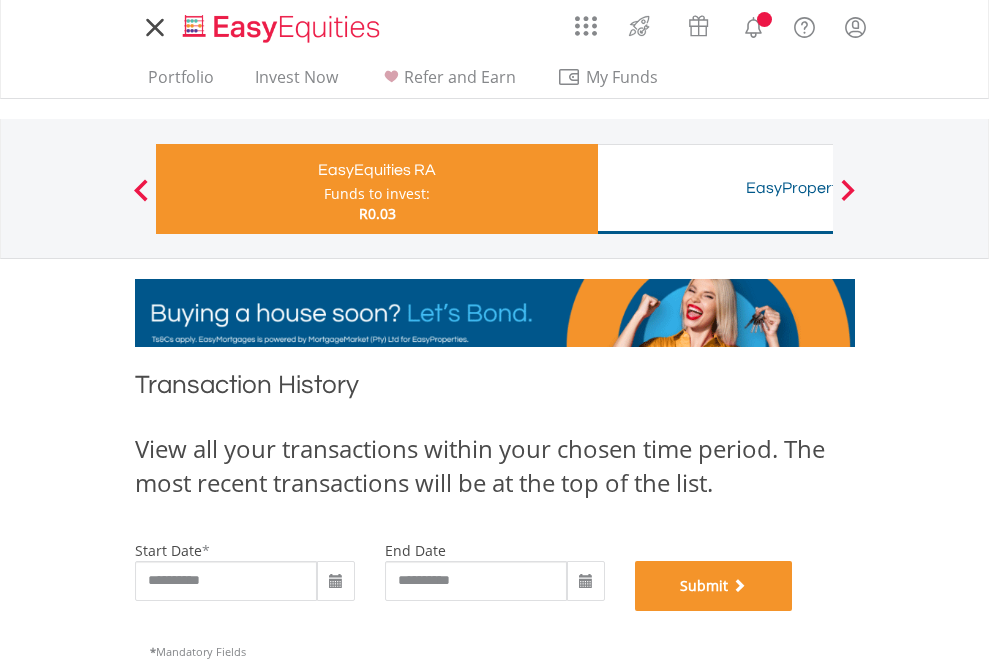 click on "Submit" at bounding box center [714, 586] 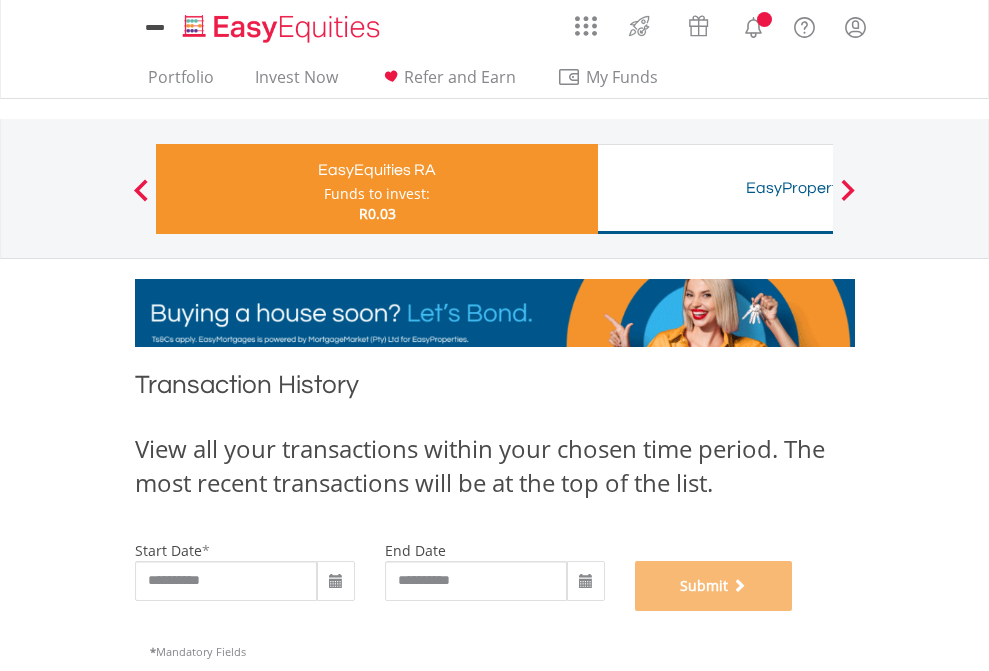 scroll, scrollTop: 811, scrollLeft: 0, axis: vertical 